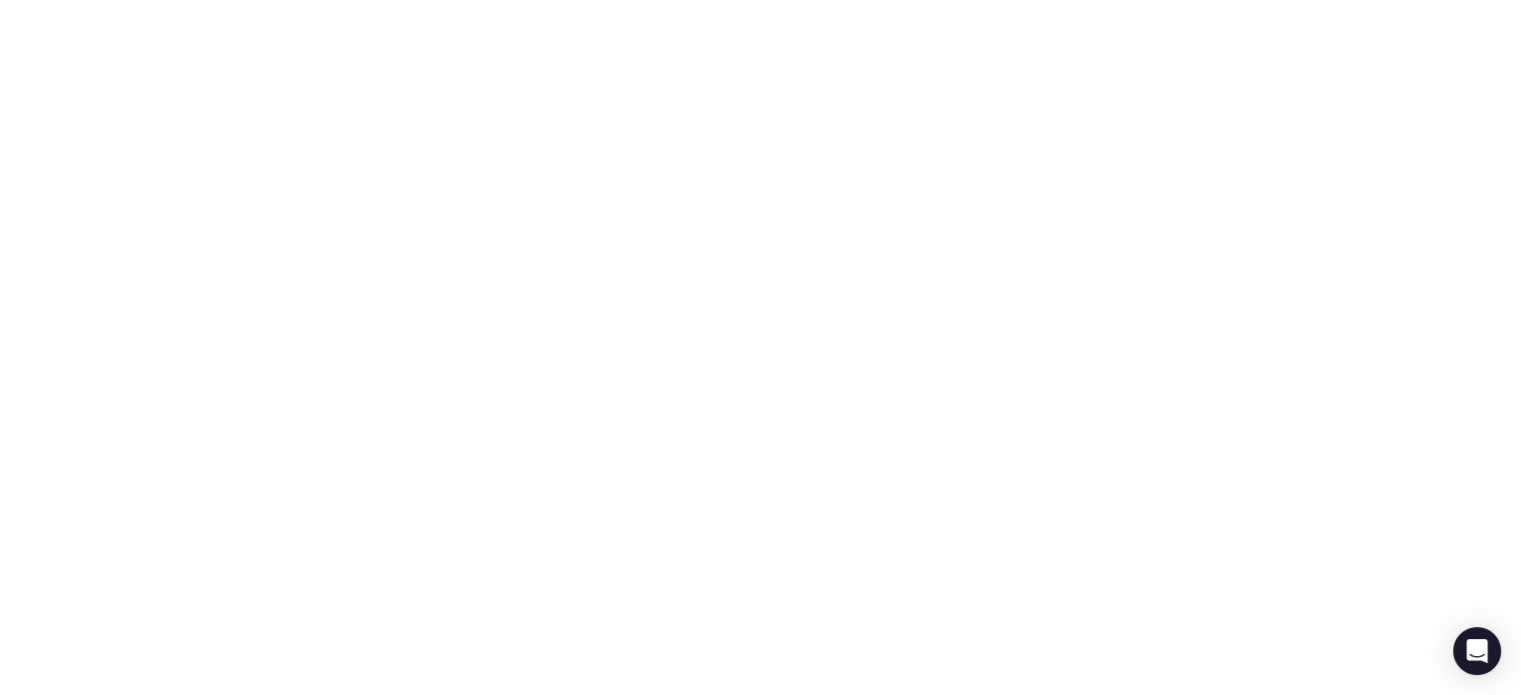 scroll, scrollTop: 400, scrollLeft: 0, axis: vertical 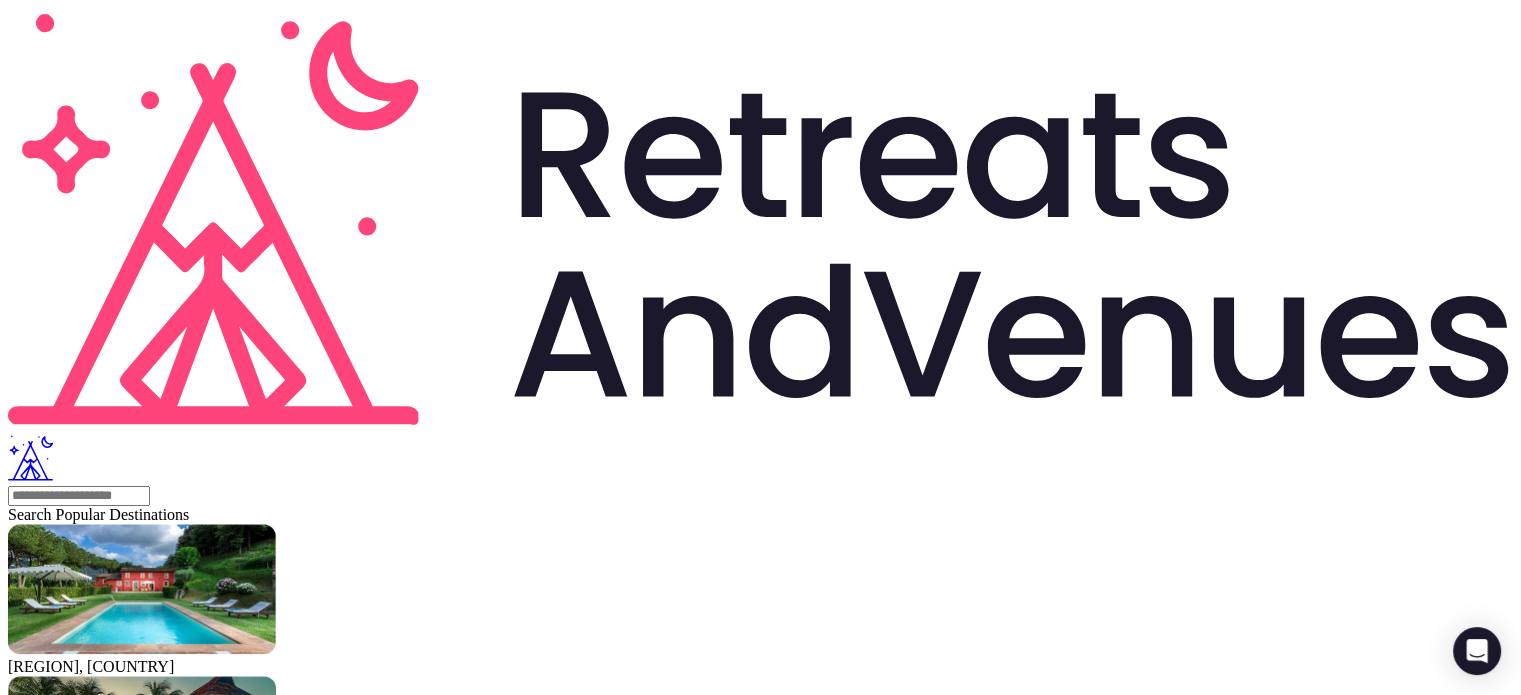 click on "Dare to Dream" at bounding box center (760, 2027) 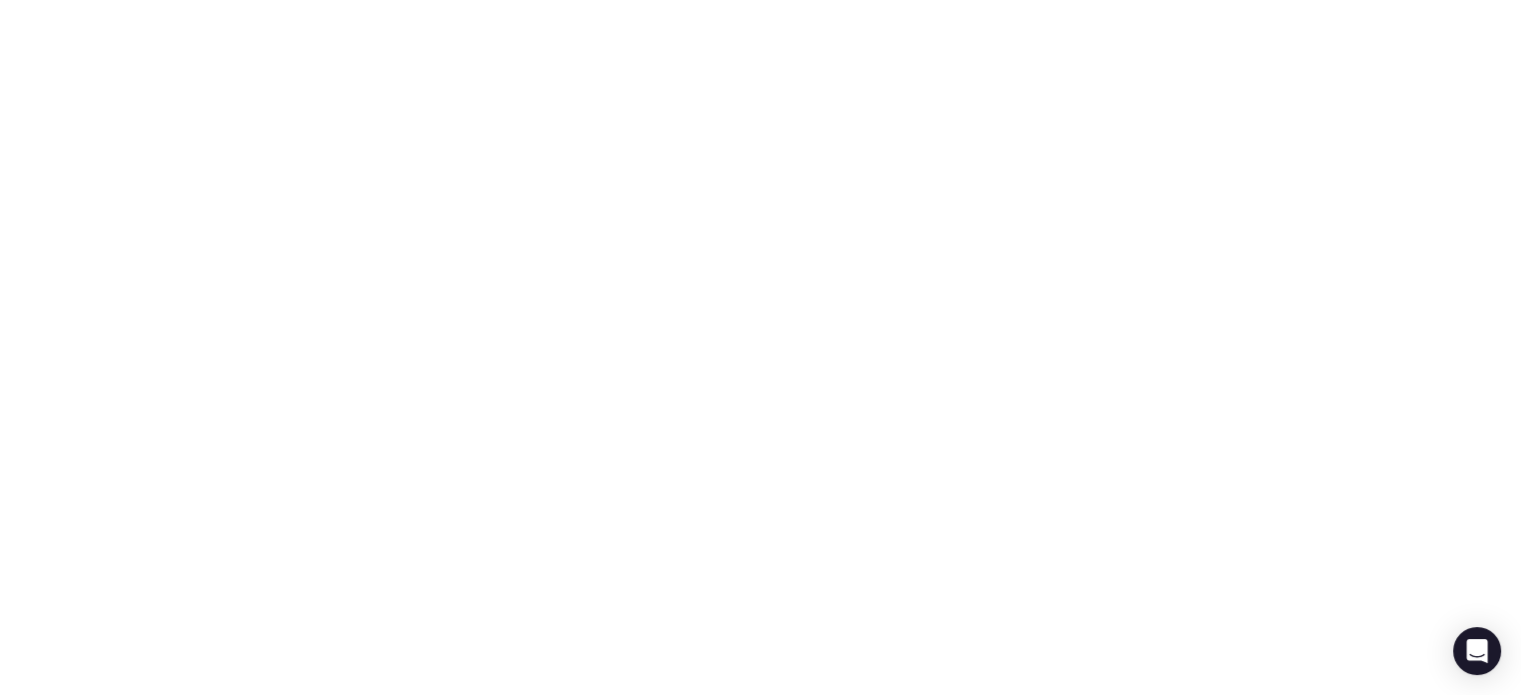 scroll, scrollTop: 600, scrollLeft: 0, axis: vertical 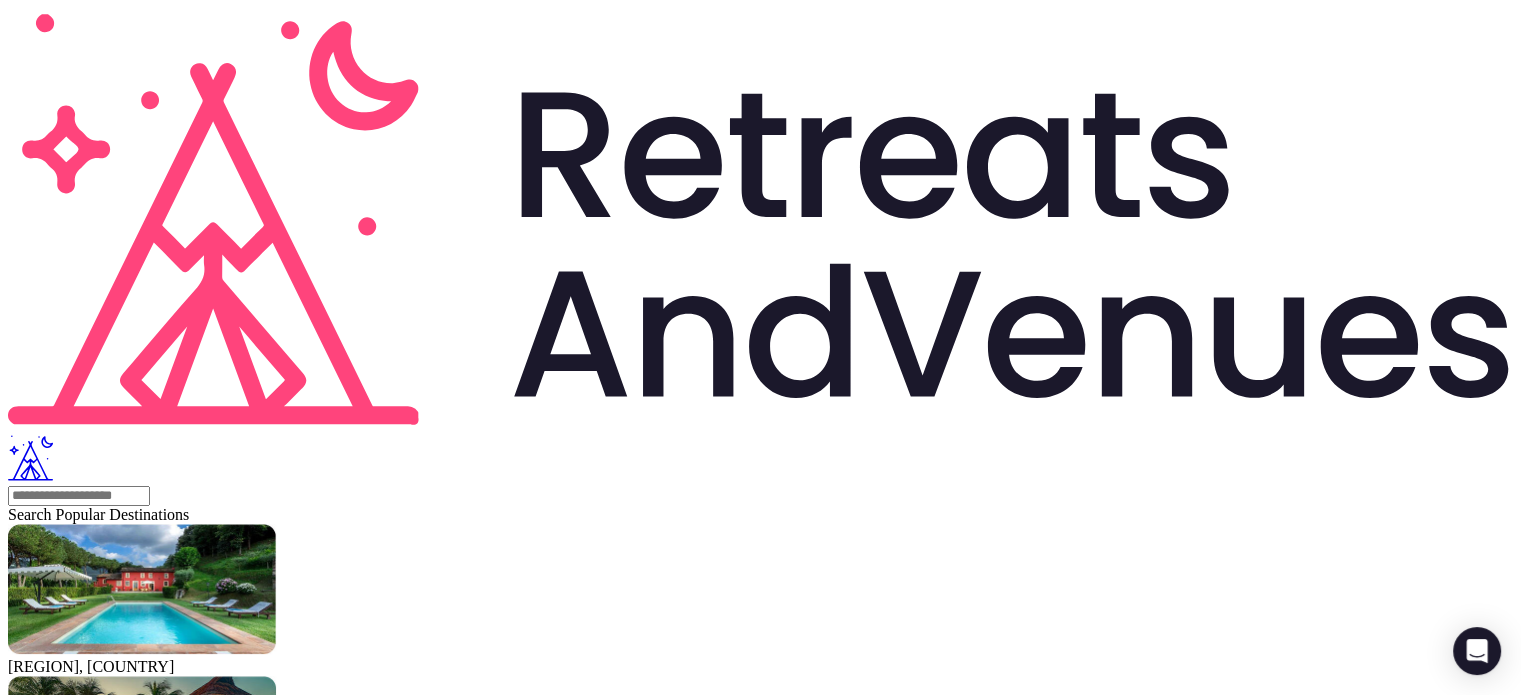 click on "La Salle" at bounding box center (760, 2027) 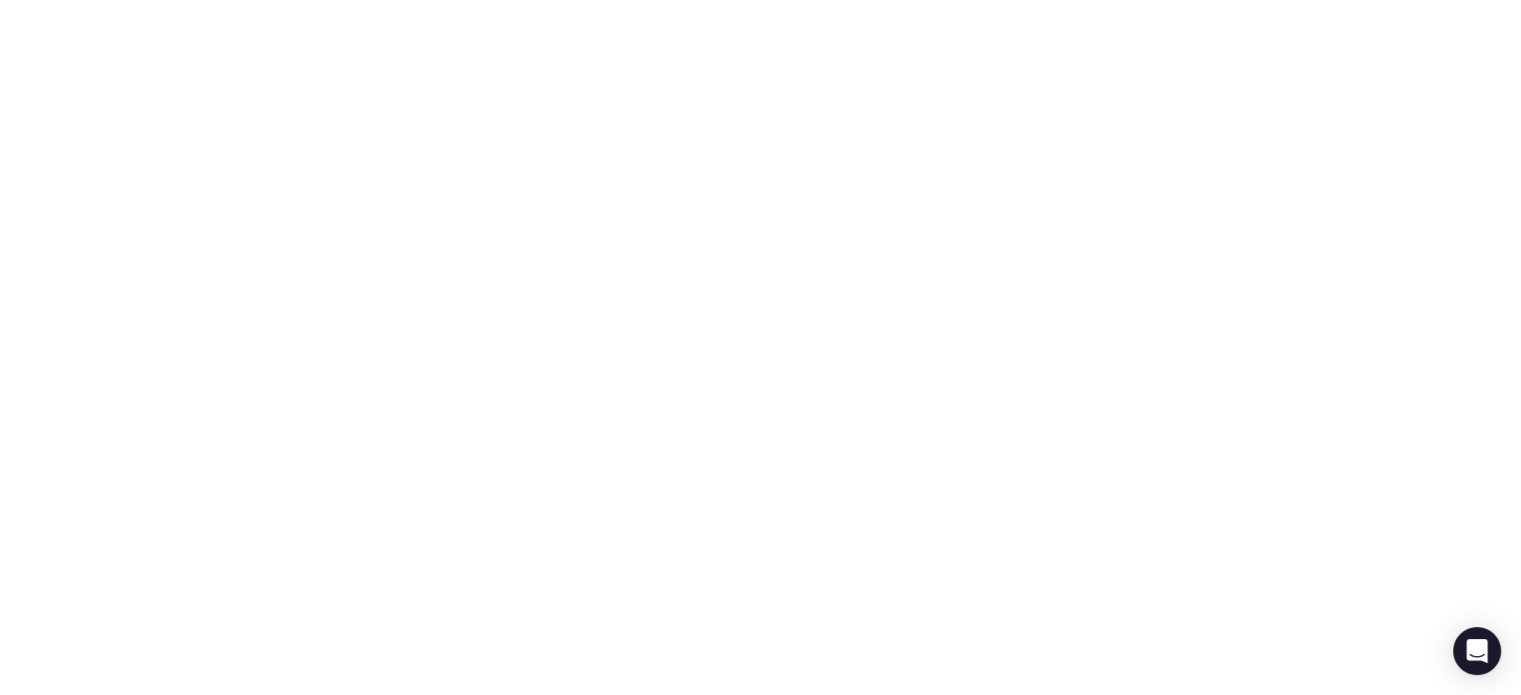 scroll, scrollTop: 600, scrollLeft: 0, axis: vertical 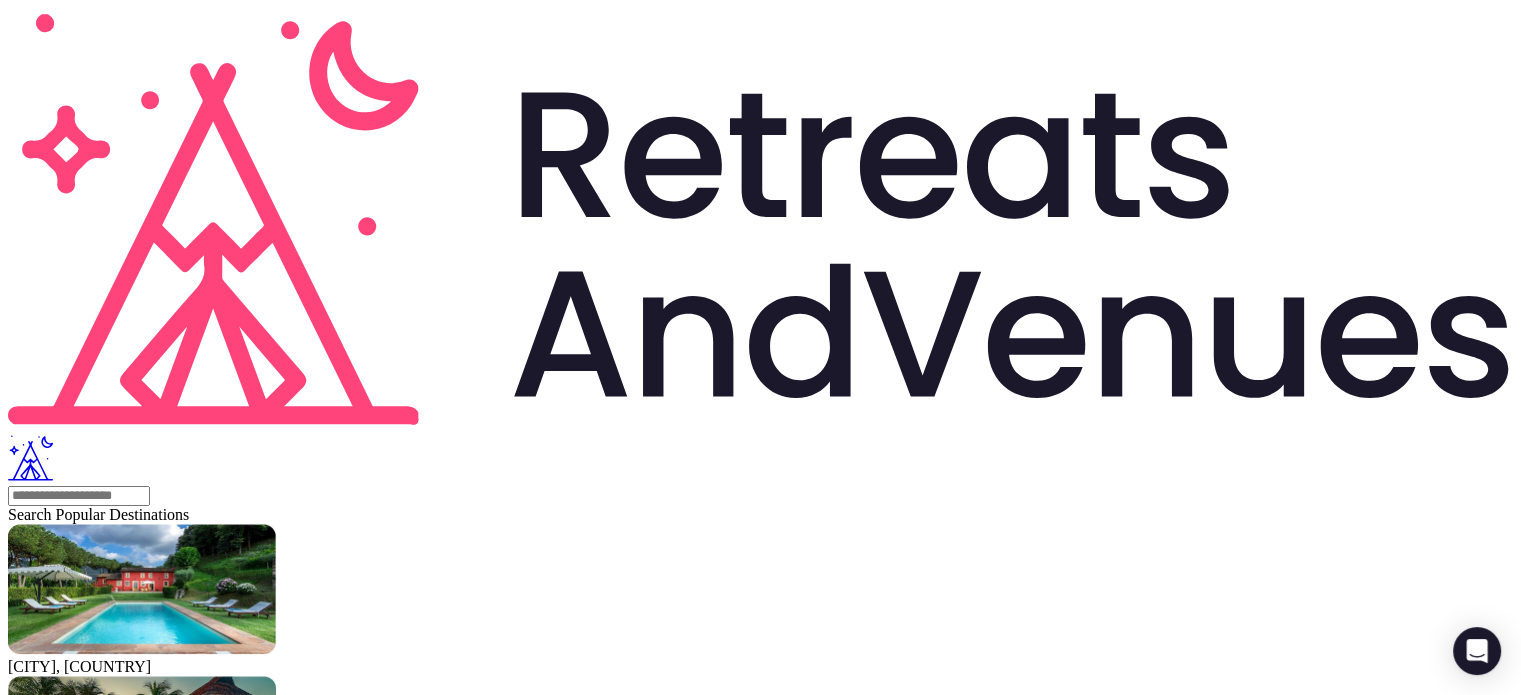 click on "Glanbia Nutritionals" at bounding box center [760, 2027] 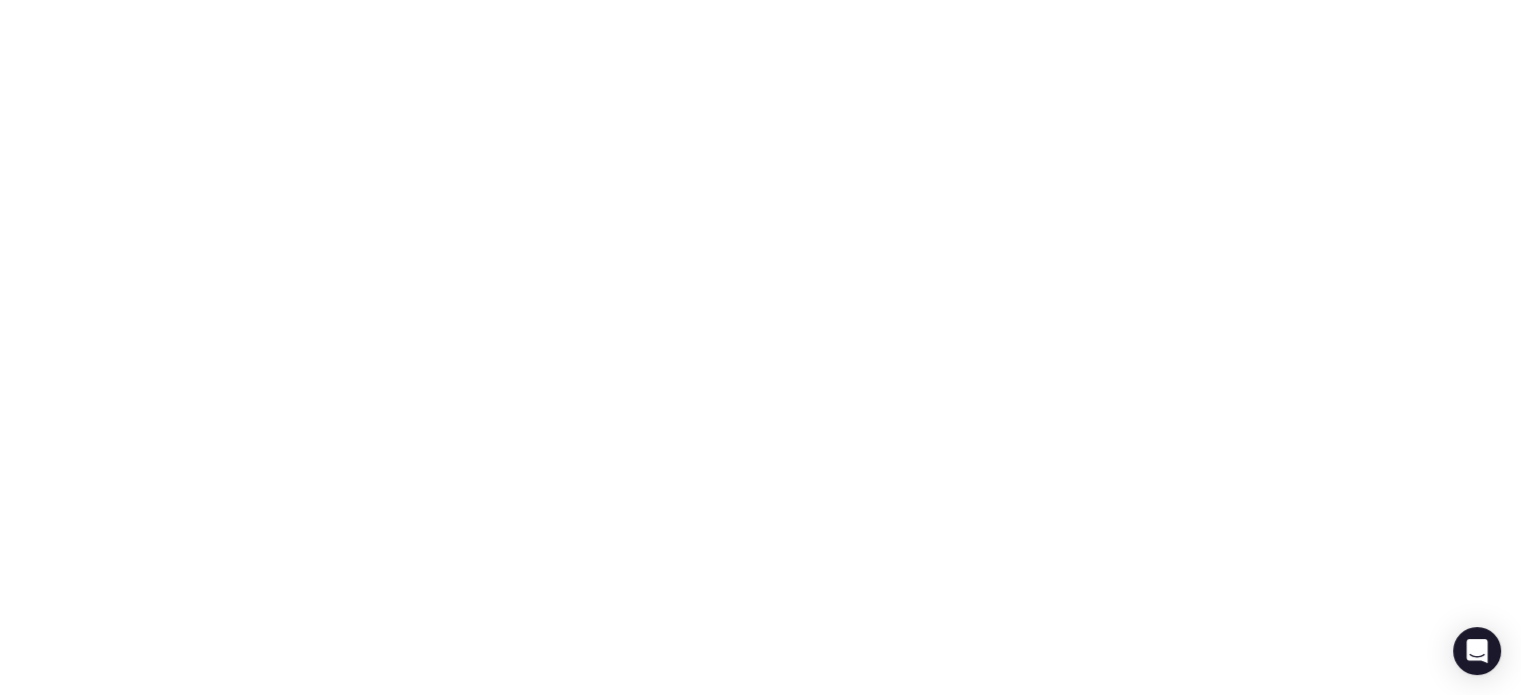 scroll, scrollTop: 645, scrollLeft: 0, axis: vertical 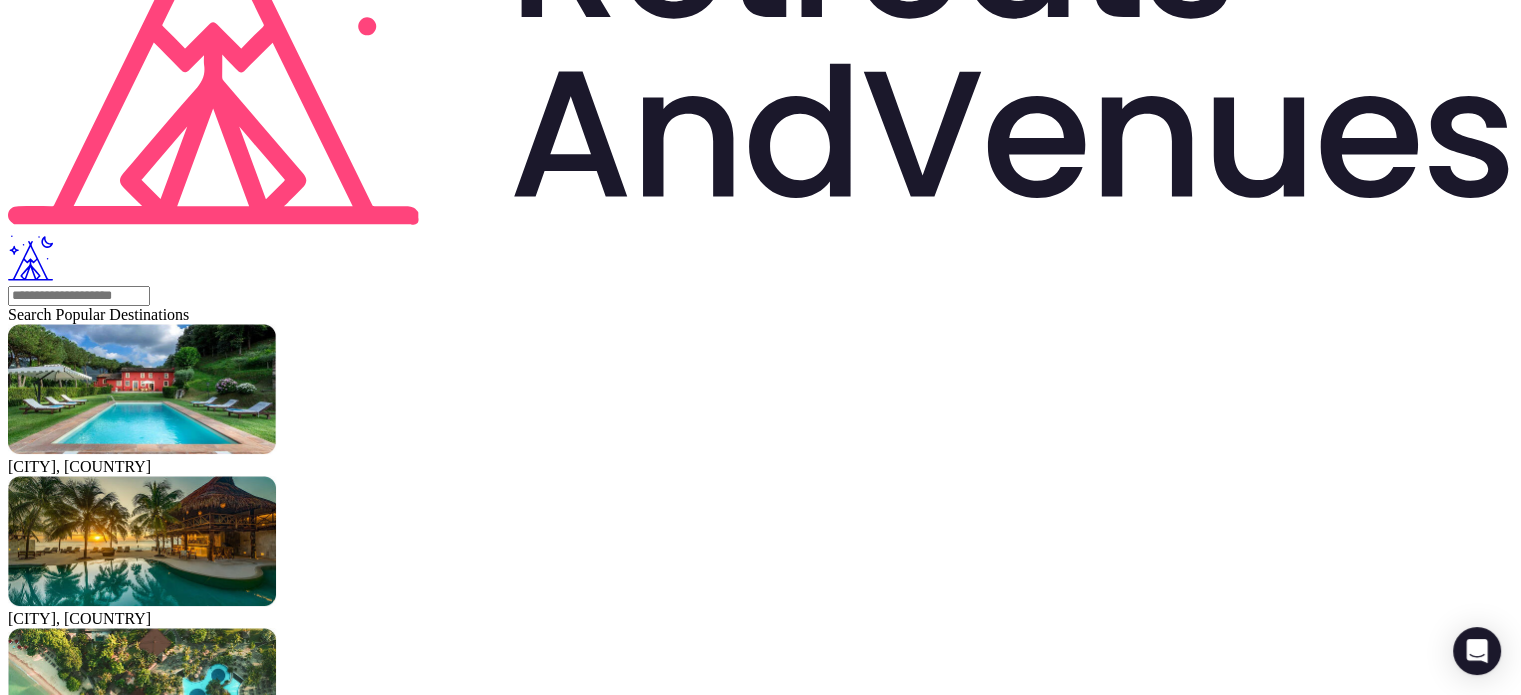 click on "Summary Statistics 13 Quizzes started 7 Qualified ( 54 %) 0 Calls booked ( 0 %)" at bounding box center [760, 2101] 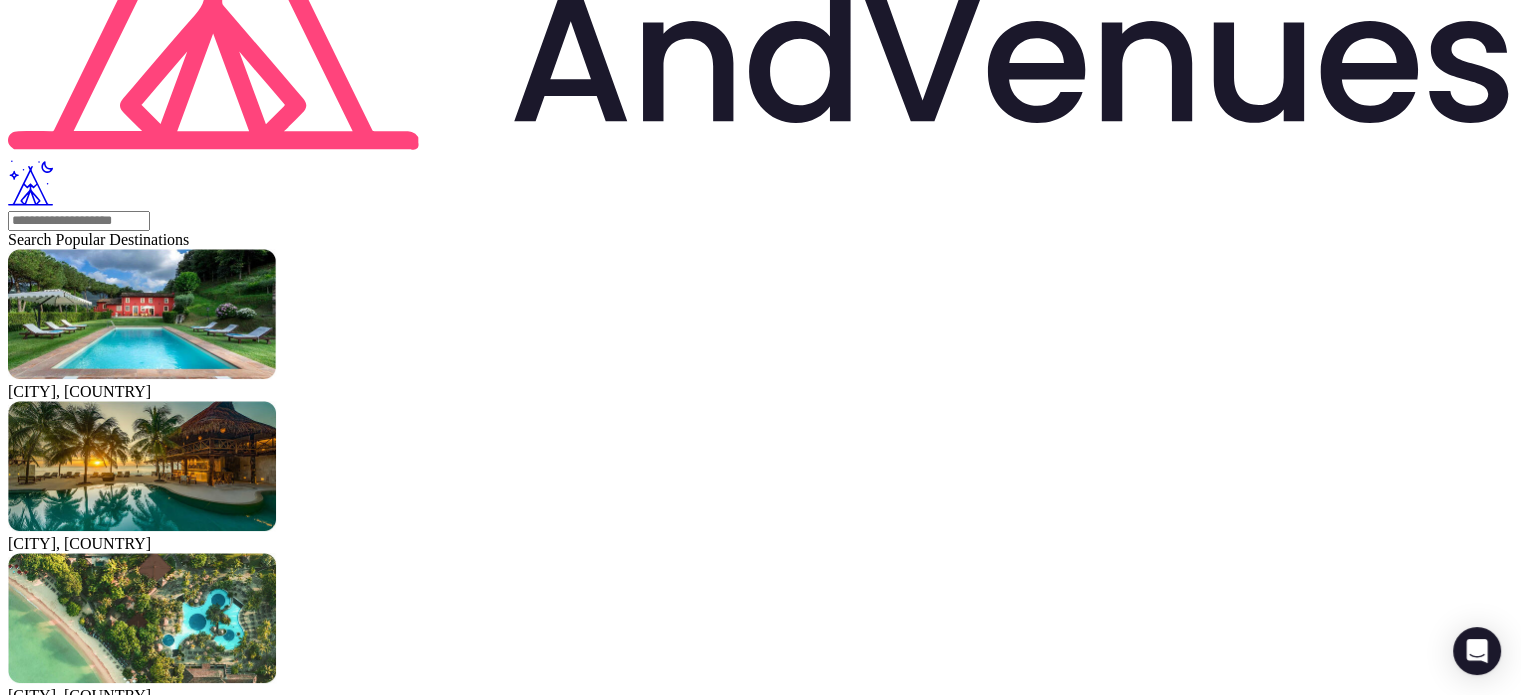 scroll, scrollTop: 172, scrollLeft: 0, axis: vertical 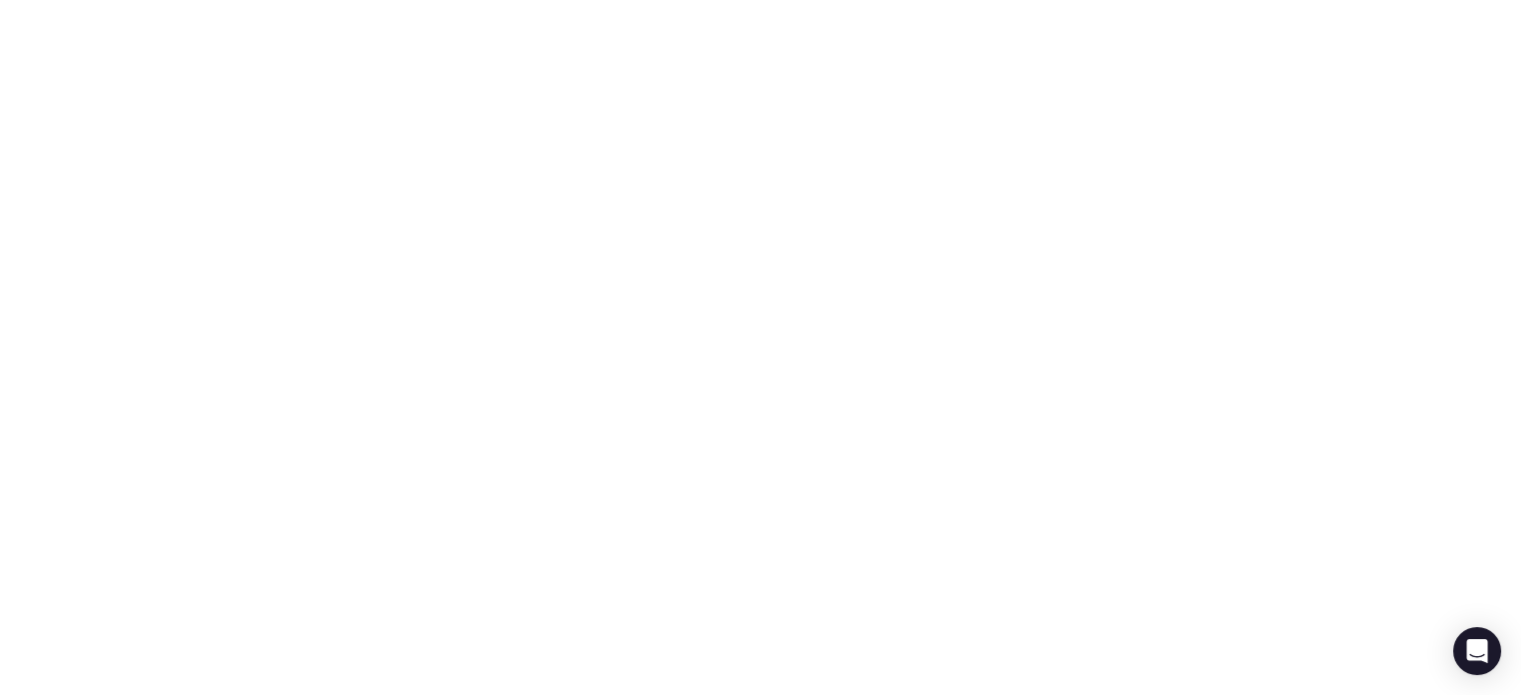 click on "Quizzes Filters Start date June 22nd, 2025 End date June 28th, 2025 Download Results Summary Statistics 13 Quizzes started 7 Qualified ( 54 %) 0 Calls booked ( 0 %) Kathleen Booyse    - Aligned Living info@alignedliving.co.za 3 days ago   via   direct 7 nights 16 guests Unsure Not Qualified Emma Howard    - Dare to Dream embrown331@gmail.com 4 days ago   via   homepage 5 nights 20 guests $50,000-$100,000 Qualified test    - test chelsey@test89.com 5 days ago   via   homepage 2 nights 100 guests $100,000-$250,000 Qualified Chelsey    - Test chelsey@test592.com 5 days ago   via   homepage 3 nights 100 guests $50,000-$100,000 Qualified Cindy Jorgenson    - Synergistic Travels Cindy@synergistictravels.com 5 days ago   via   homepage not provided not provided not provided abandoned Not Qualified Kade Benyon    - Sigma Phi Epsilon kadebenyon04@gmail.com 5 days ago   via   map-large-venue-card 2 nights 170 guests $25,000-$50,000 Not Qualified Kade Benyon    - Sigma Phi Epsilon kadebenyon04@gmail.com 5 days ago   via" at bounding box center [760, 2545] 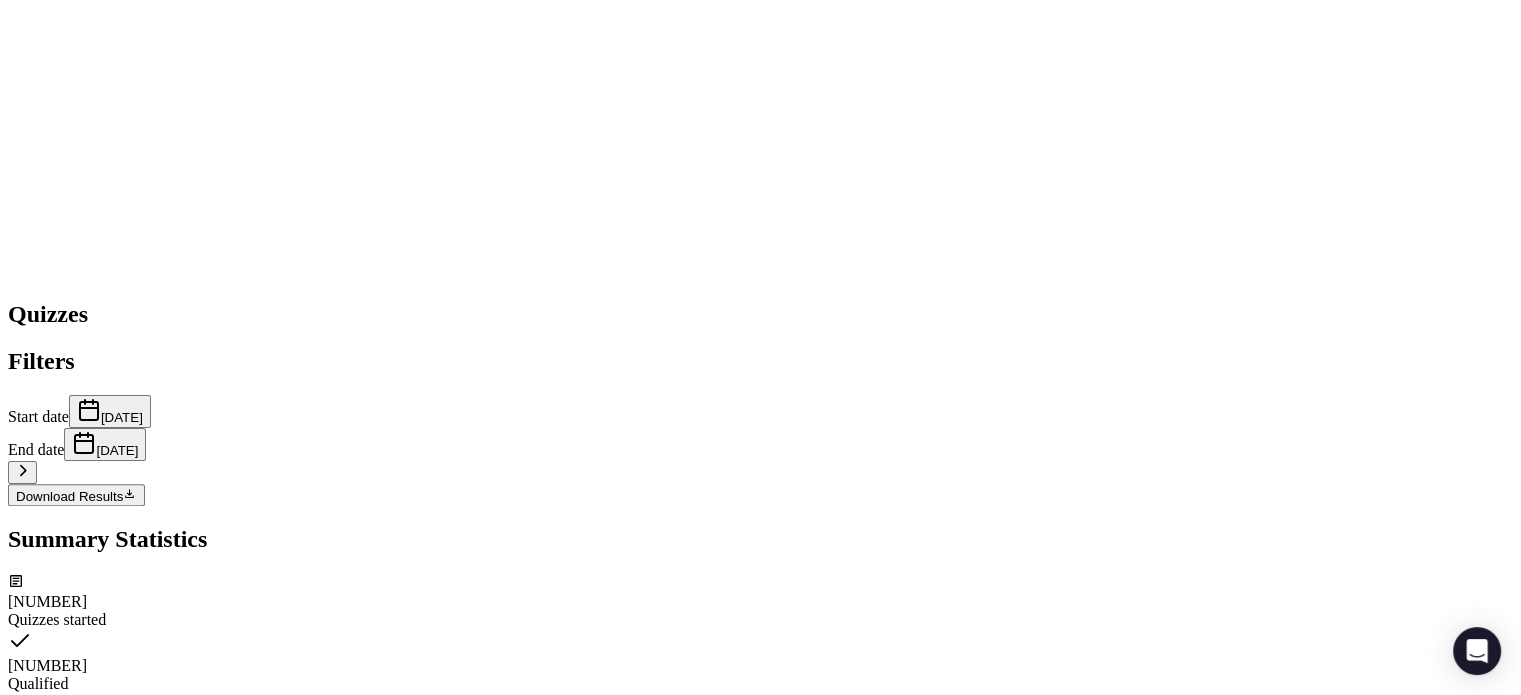 scroll, scrollTop: 1672, scrollLeft: 0, axis: vertical 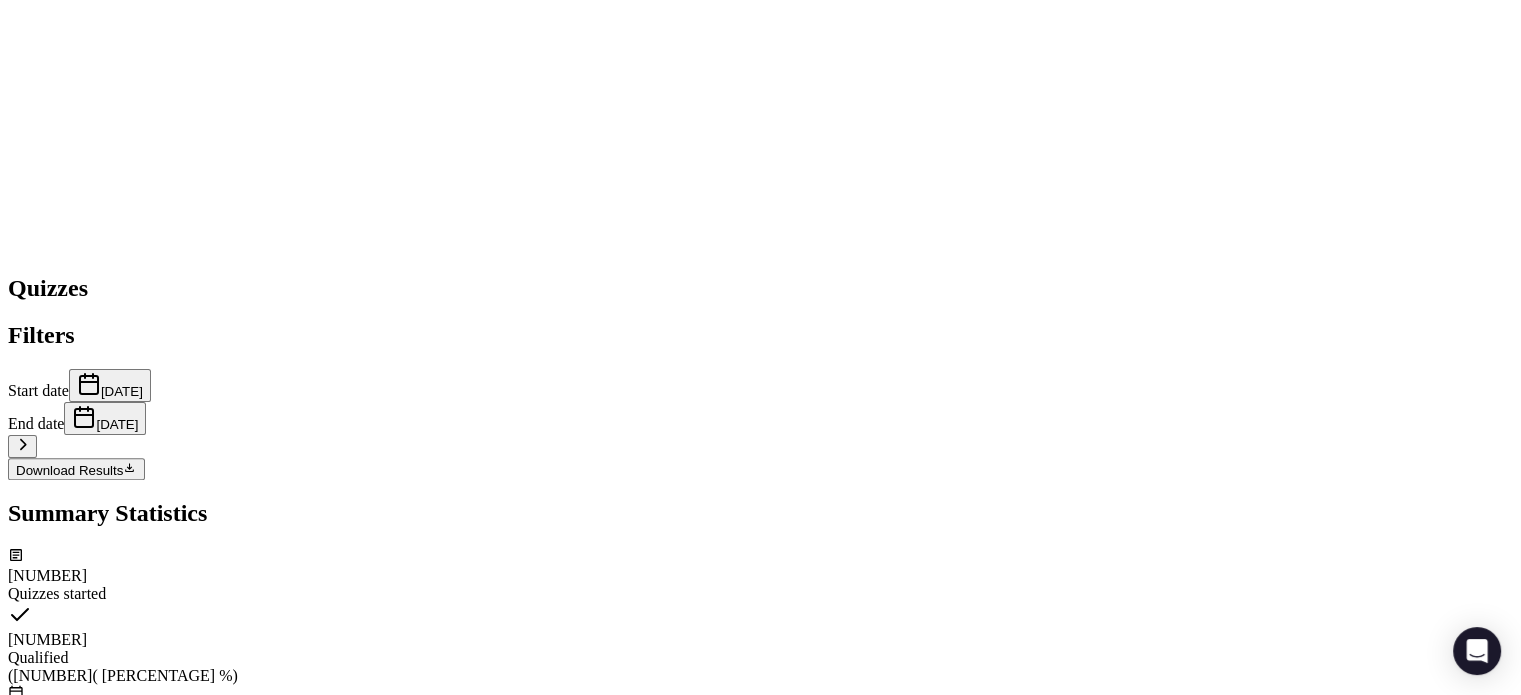 click on "Quizzes Filters Start date June 22nd, 2025 End date June 28th, 2025 Download Results Summary Statistics 13 Quizzes started 7 Qualified ( 54 %) 0 Calls booked ( 0 %) Kathleen Booyse    - Aligned Living info@alignedliving.co.za 3 days ago   via   direct 7 nights 16 guests Unsure Not Qualified Emma Howard    - Dare to Dream embrown331@gmail.com 4 days ago   via   homepage 5 nights 20 guests $50,000-$100,000 Qualified test    - test chelsey@test89.com 5 days ago   via   homepage 2 nights 100 guests $100,000-$250,000 Qualified Chelsey    - Test chelsey@test592.com 5 days ago   via   homepage 3 nights 100 guests $50,000-$100,000 Qualified Cindy Jorgenson    - Synergistic Travels Cindy@synergistictravels.com 5 days ago   via   homepage not provided not provided not provided abandoned Not Qualified Kade Benyon    - Sigma Phi Epsilon kadebenyon04@gmail.com 5 days ago   via   map-large-venue-card 2 nights 170 guests $25,000-$50,000 Not Qualified Kade Benyon    - Sigma Phi Epsilon kadebenyon04@gmail.com 5 days ago   via" at bounding box center [760, 1845] 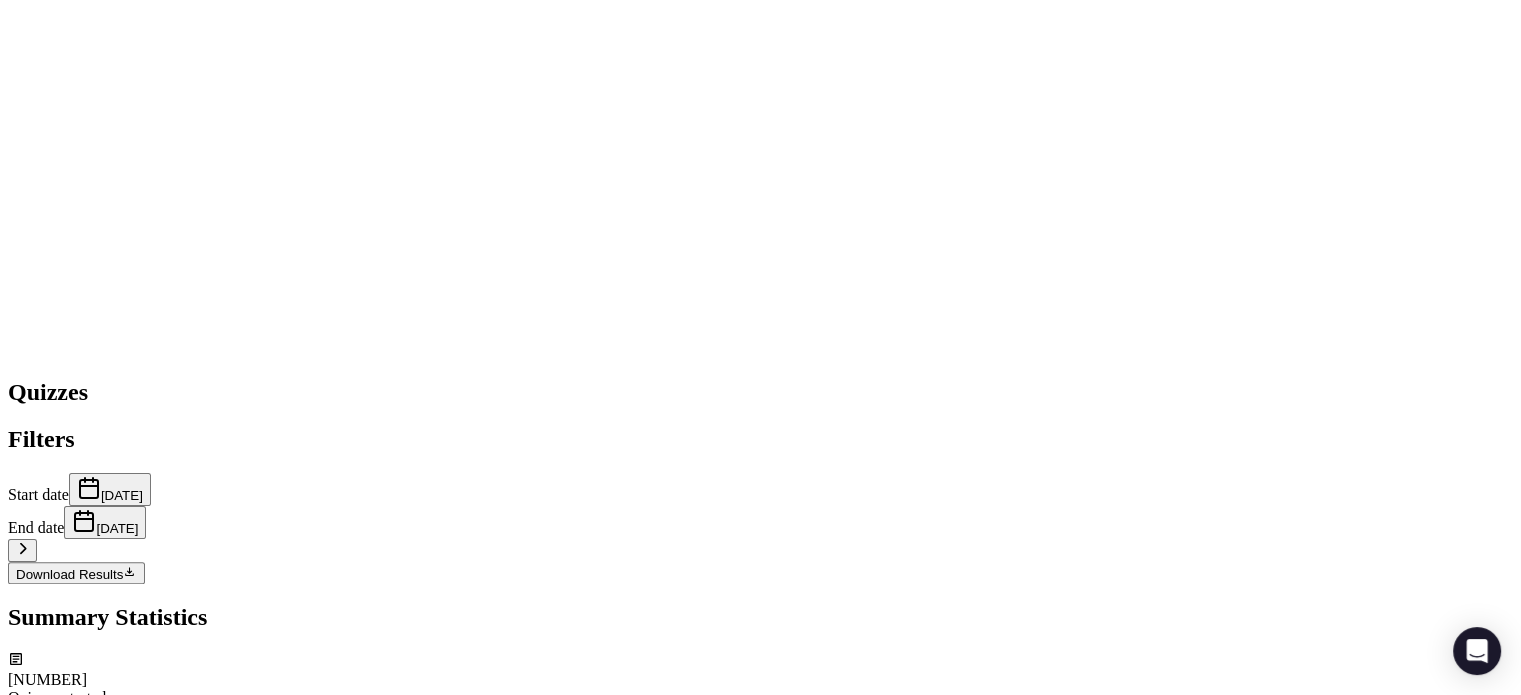 scroll, scrollTop: 1572, scrollLeft: 0, axis: vertical 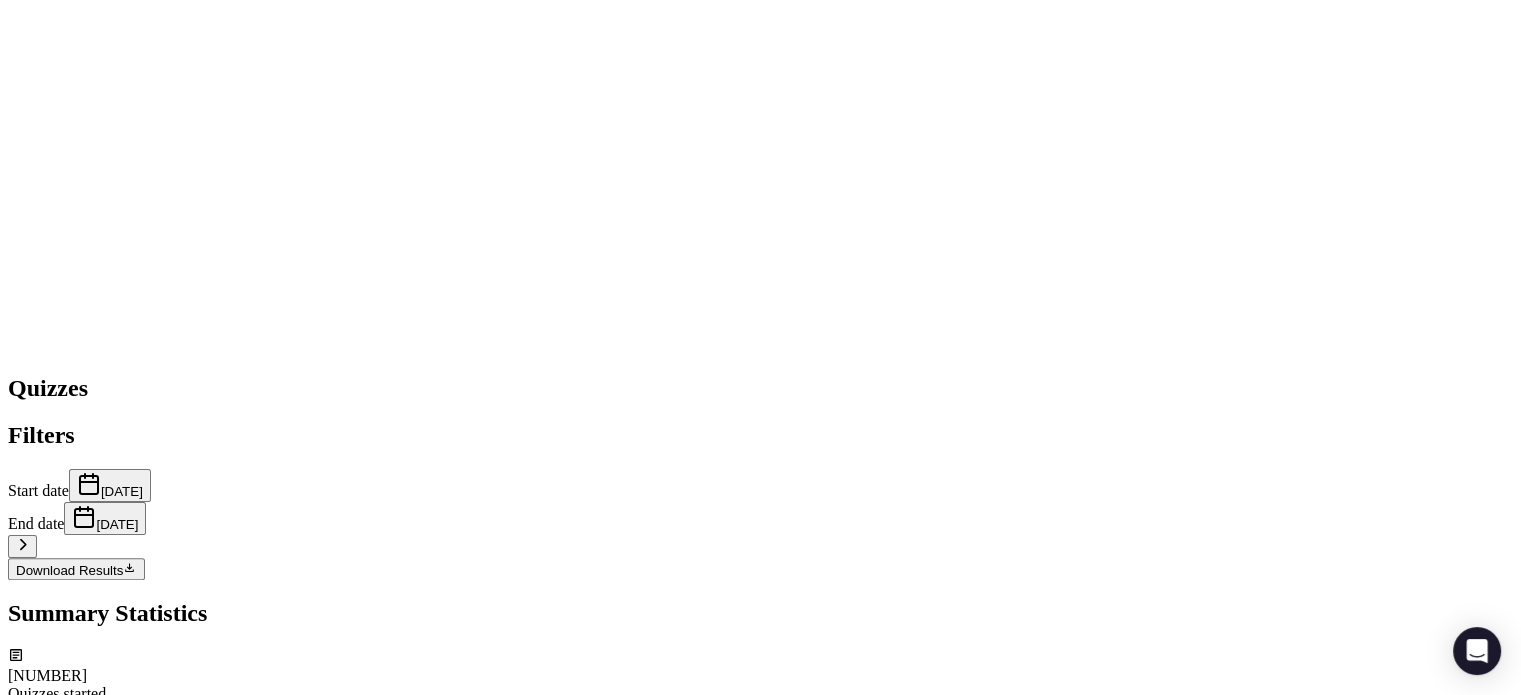 click on "Quizzes Filters Start date June 22nd, 2025 End date June 28th, 2025 Download Results Summary Statistics 13 Quizzes started 7 Qualified ( 54 %) 0 Calls booked ( 0 %) Kathleen Booyse    - Aligned Living info@alignedliving.co.za 3 days ago   via   direct 7 nights 16 guests Unsure Not Qualified Emma Howard    - Dare to Dream embrown331@gmail.com 4 days ago   via   homepage 5 nights 20 guests $50,000-$100,000 Qualified test    - test chelsey@test89.com 5 days ago   via   homepage 2 nights 100 guests $100,000-$250,000 Qualified Chelsey    - Test chelsey@test592.com 5 days ago   via   homepage 3 nights 100 guests $50,000-$100,000 Qualified Cindy Jorgenson    - Synergistic Travels Cindy@synergistictravels.com 5 days ago   via   homepage not provided not provided not provided abandoned Not Qualified Kade Benyon    - Sigma Phi Epsilon kadebenyon04@gmail.com 5 days ago   via   map-large-venue-card 2 nights 170 guests $25,000-$50,000 Not Qualified Kade Benyon    - Sigma Phi Epsilon kadebenyon04@gmail.com 5 days ago   via" at bounding box center [760, 1945] 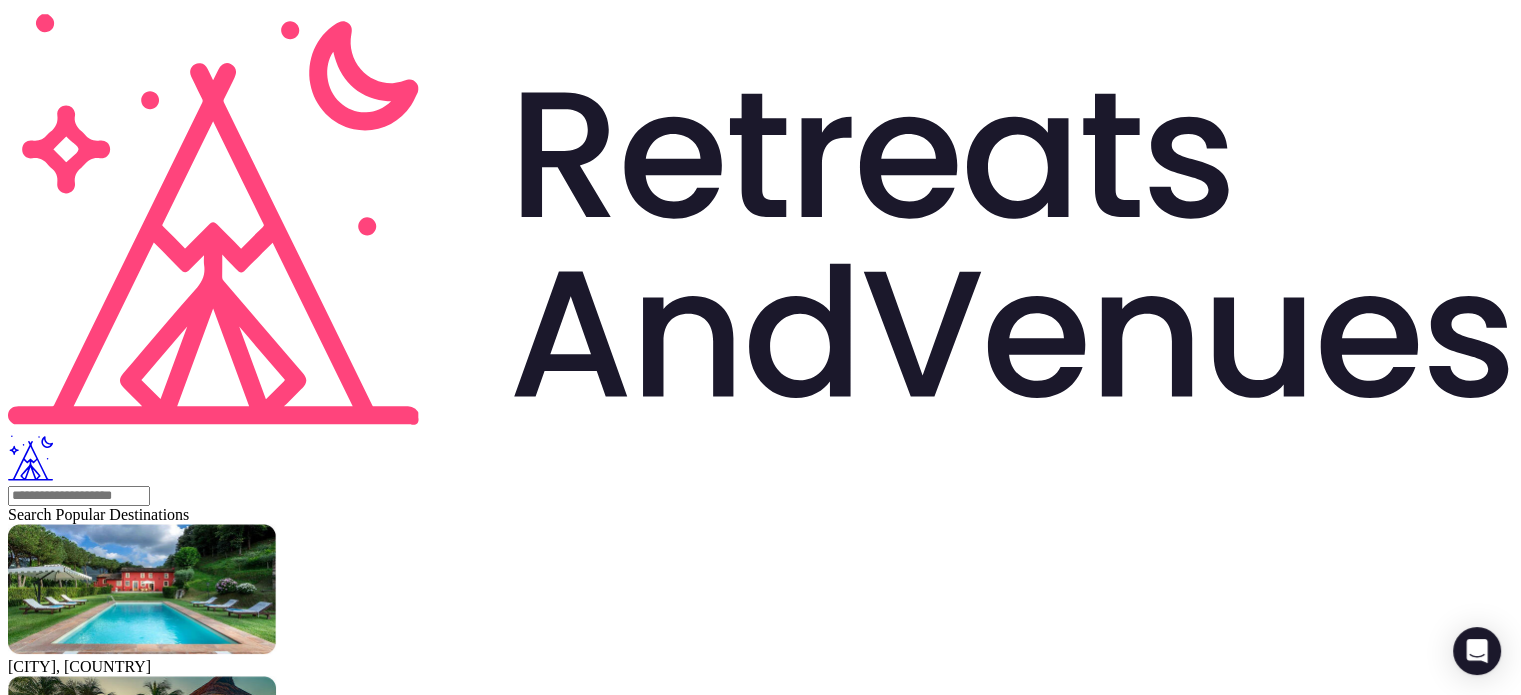 scroll, scrollTop: 0, scrollLeft: 0, axis: both 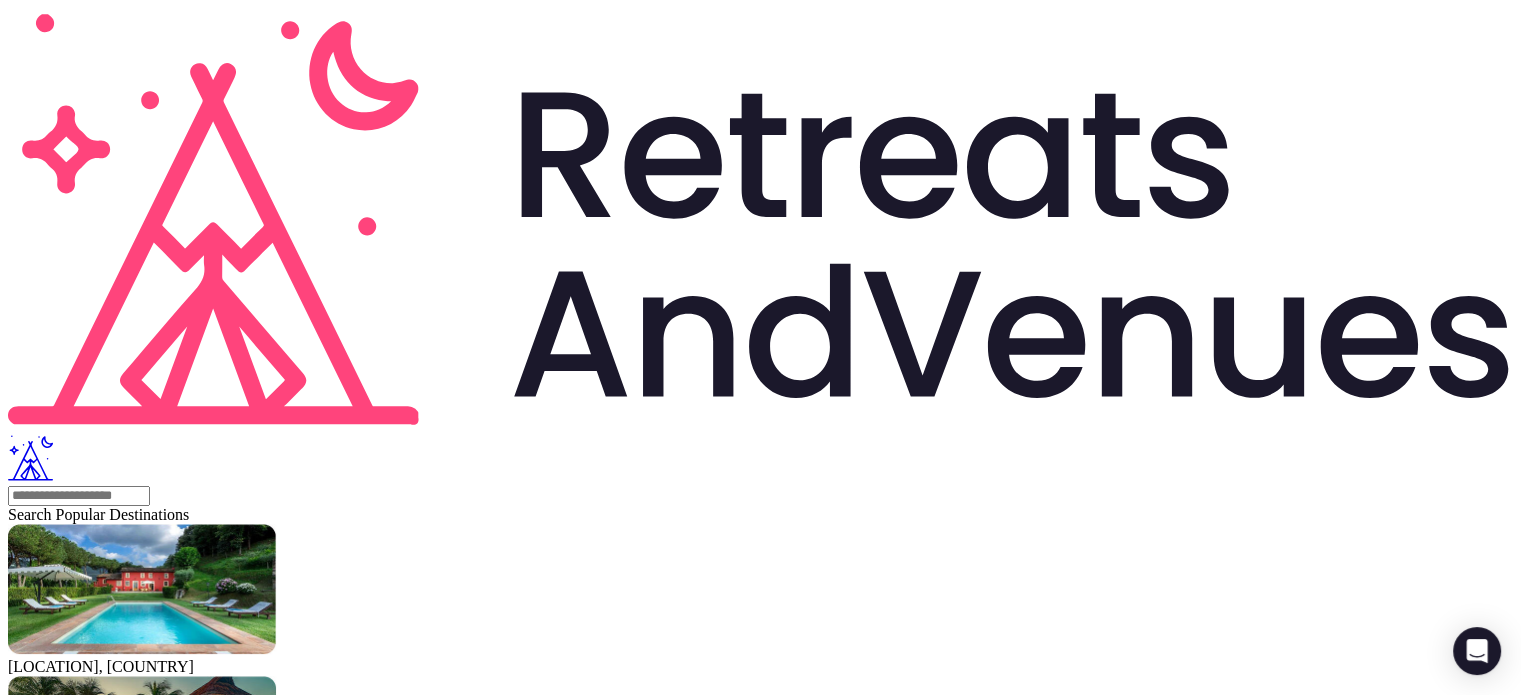click on "Pick start date" at bounding box center (131, 2057) 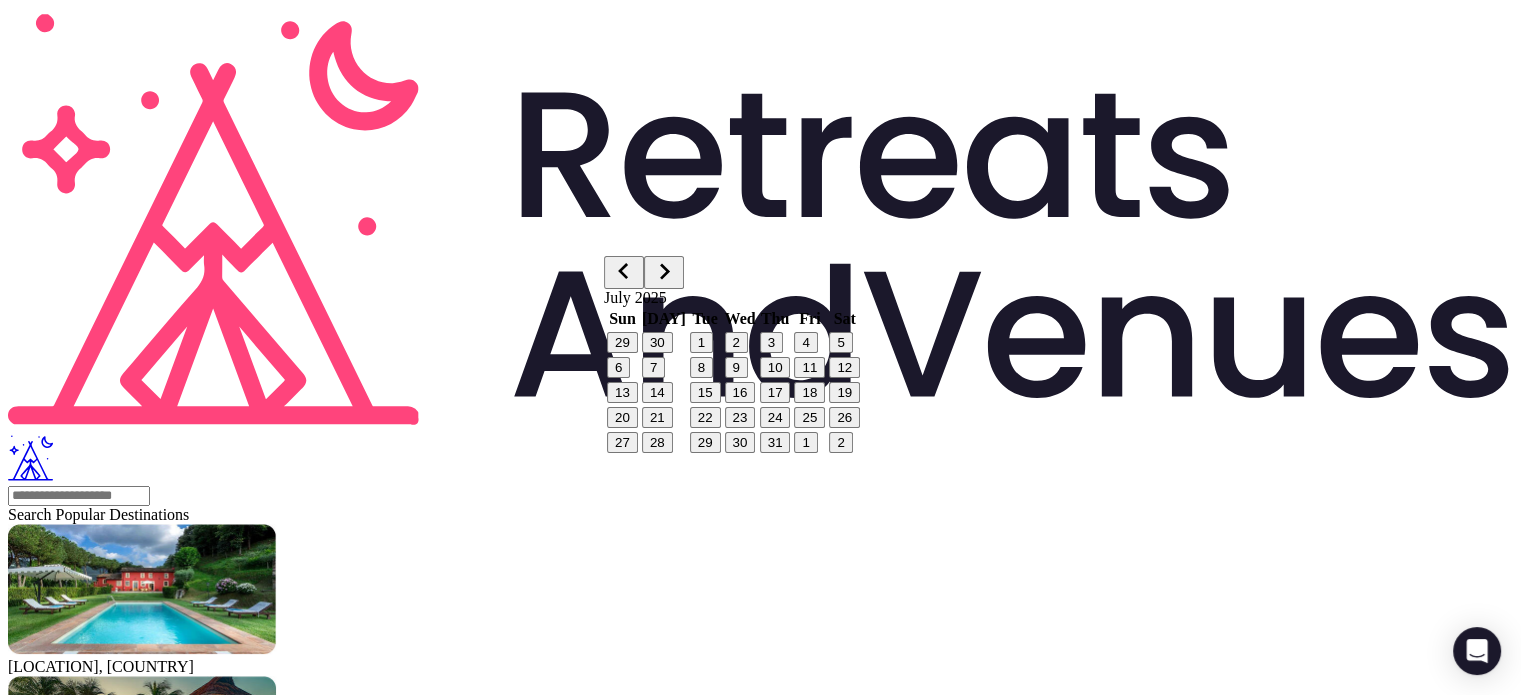 click at bounding box center (623, 271) 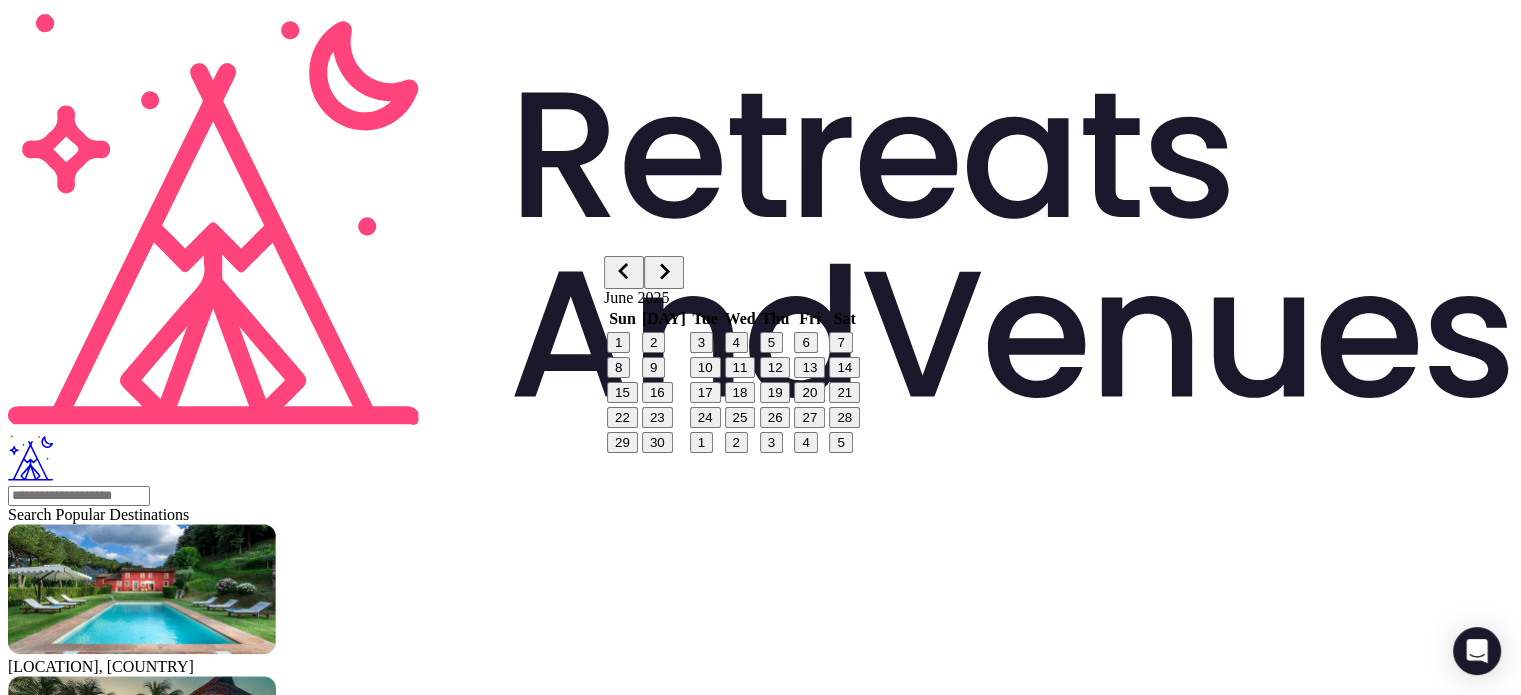 click on "23" at bounding box center [657, 417] 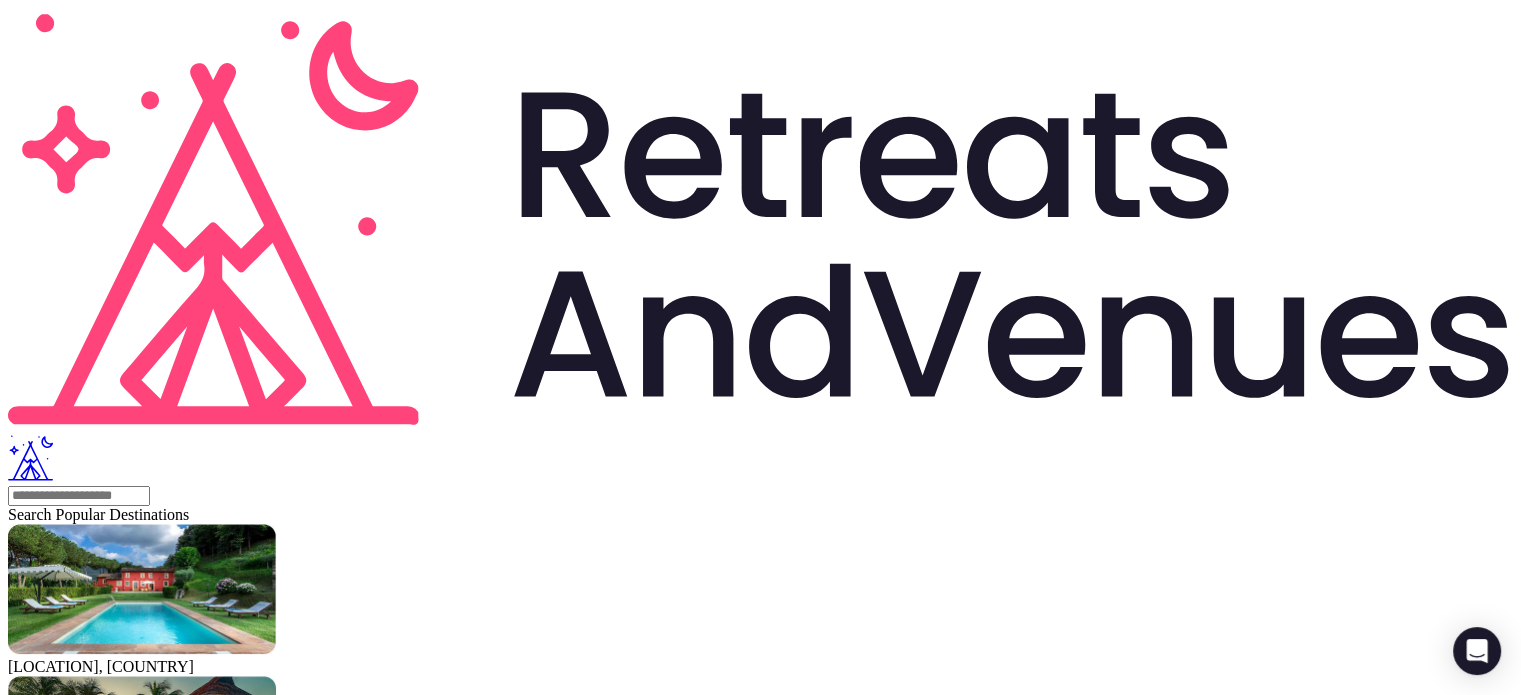 click on "Filters Start date June 22nd, 2025 End date Pick end date" at bounding box center [760, 2061] 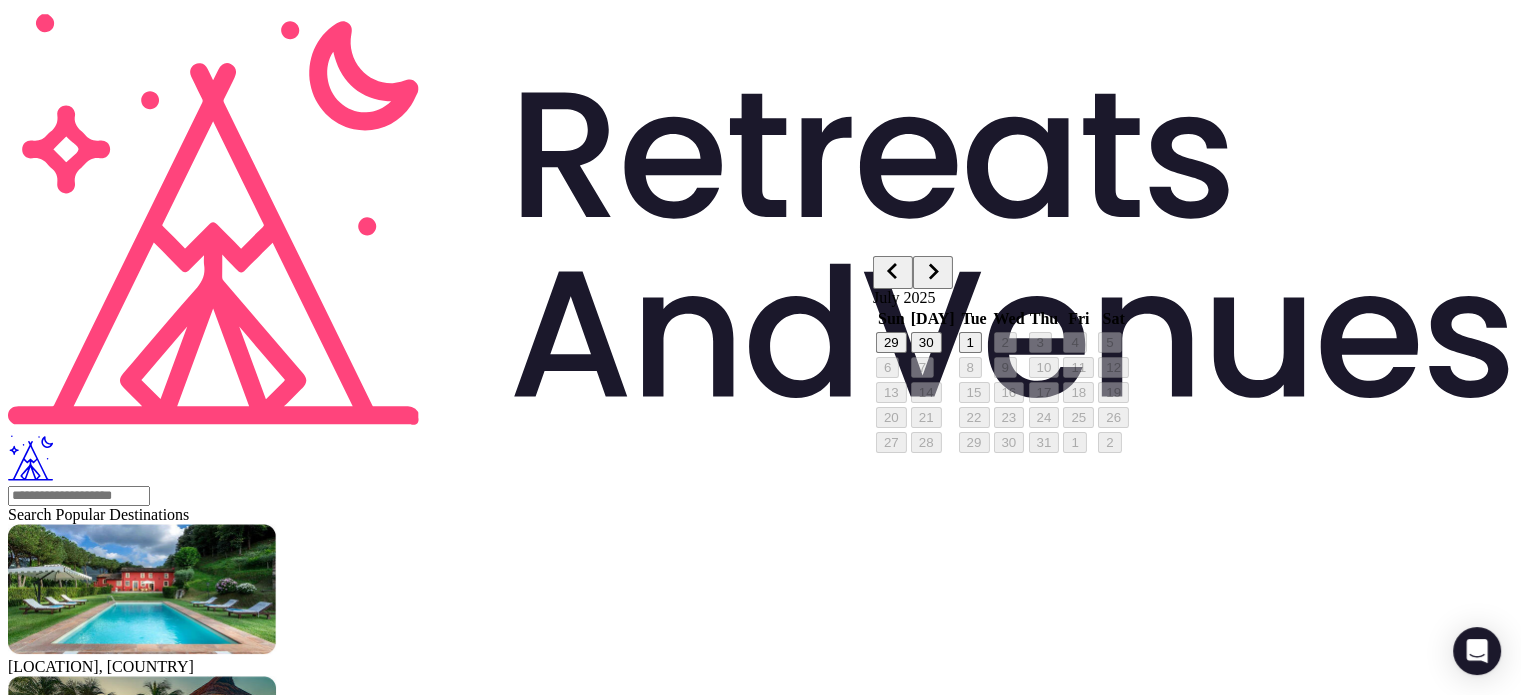 click on "July 2025 Sun Mon Tue Wed Thu Fri Sat 29 30 1 2 3 4 5 6 7 8 9 10 11 12 13 14 15 16 17 18 19 20 21 22 23 24 25 26 27 28 29 30 31 1 2" at bounding box center (1002, 356) 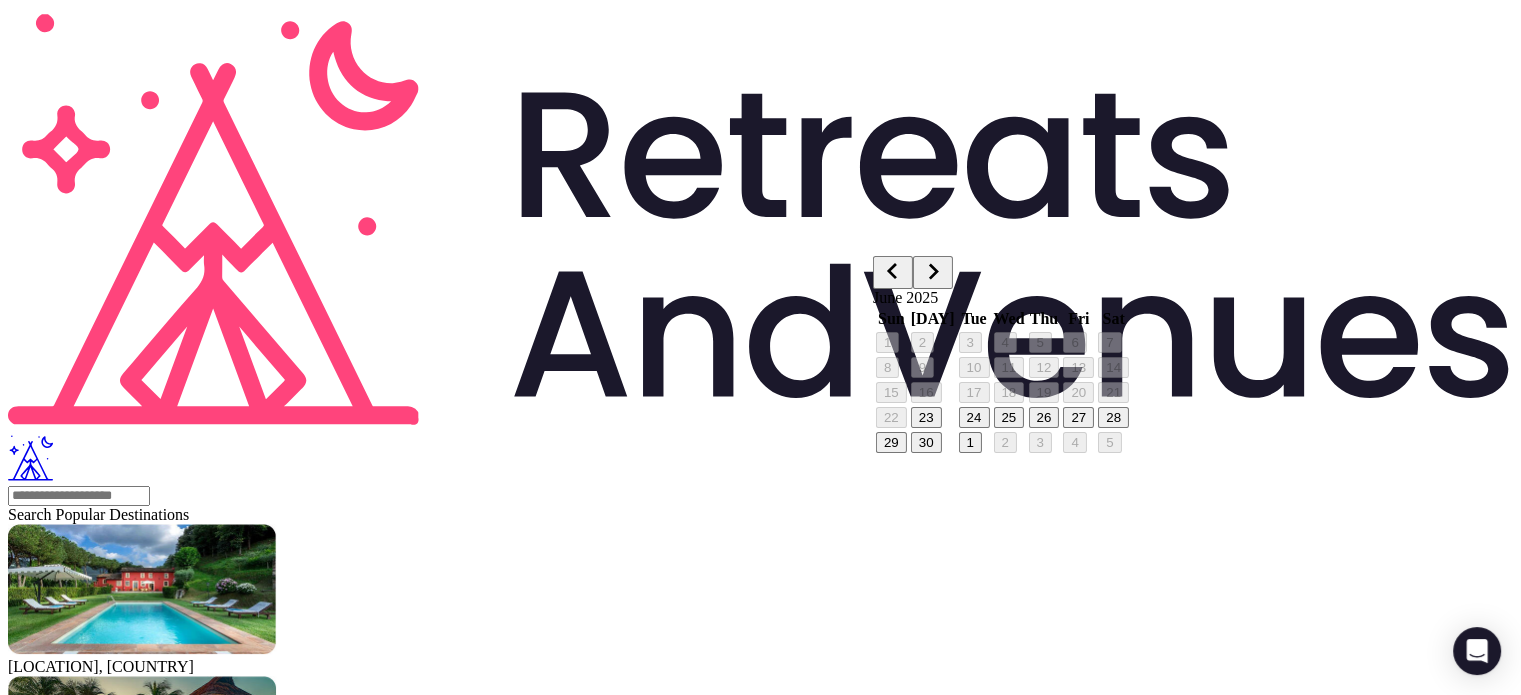 click on "29" at bounding box center (891, 442) 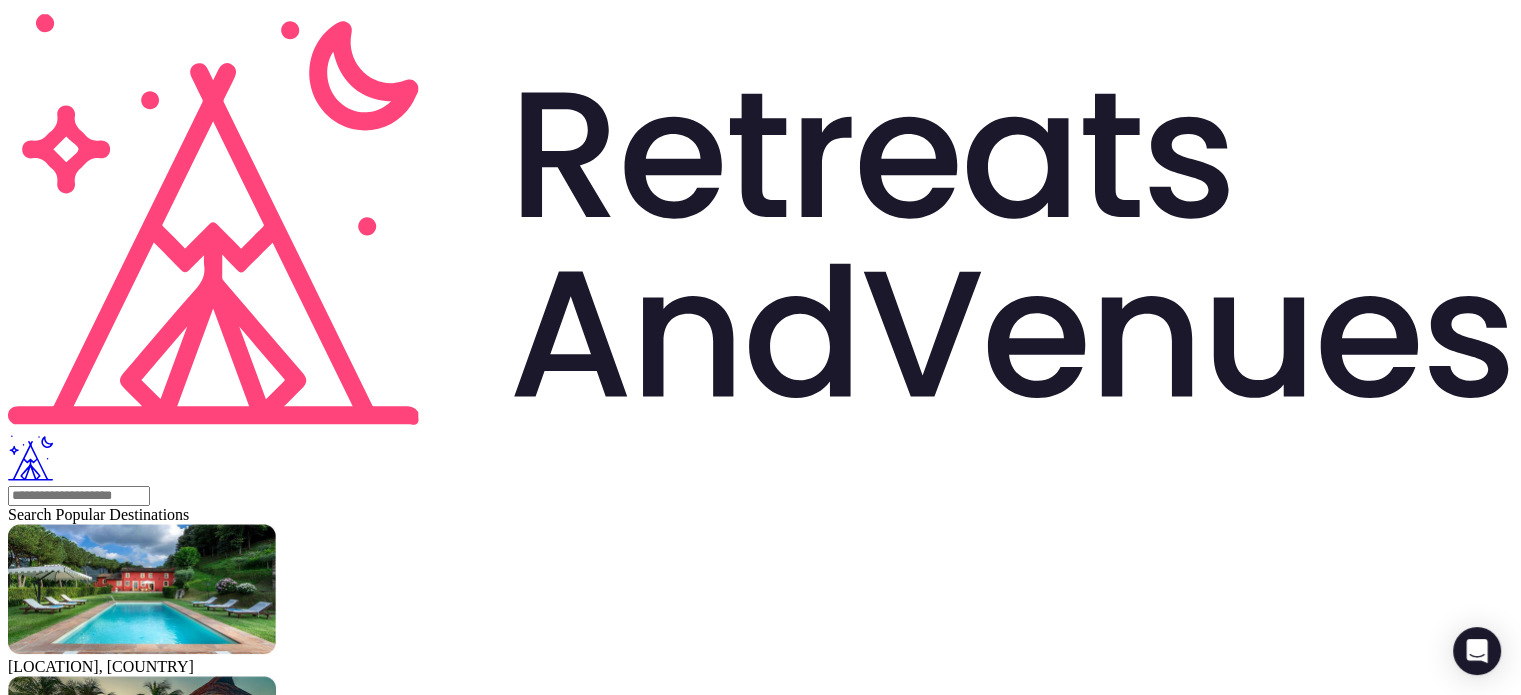 click at bounding box center [22, 2116] 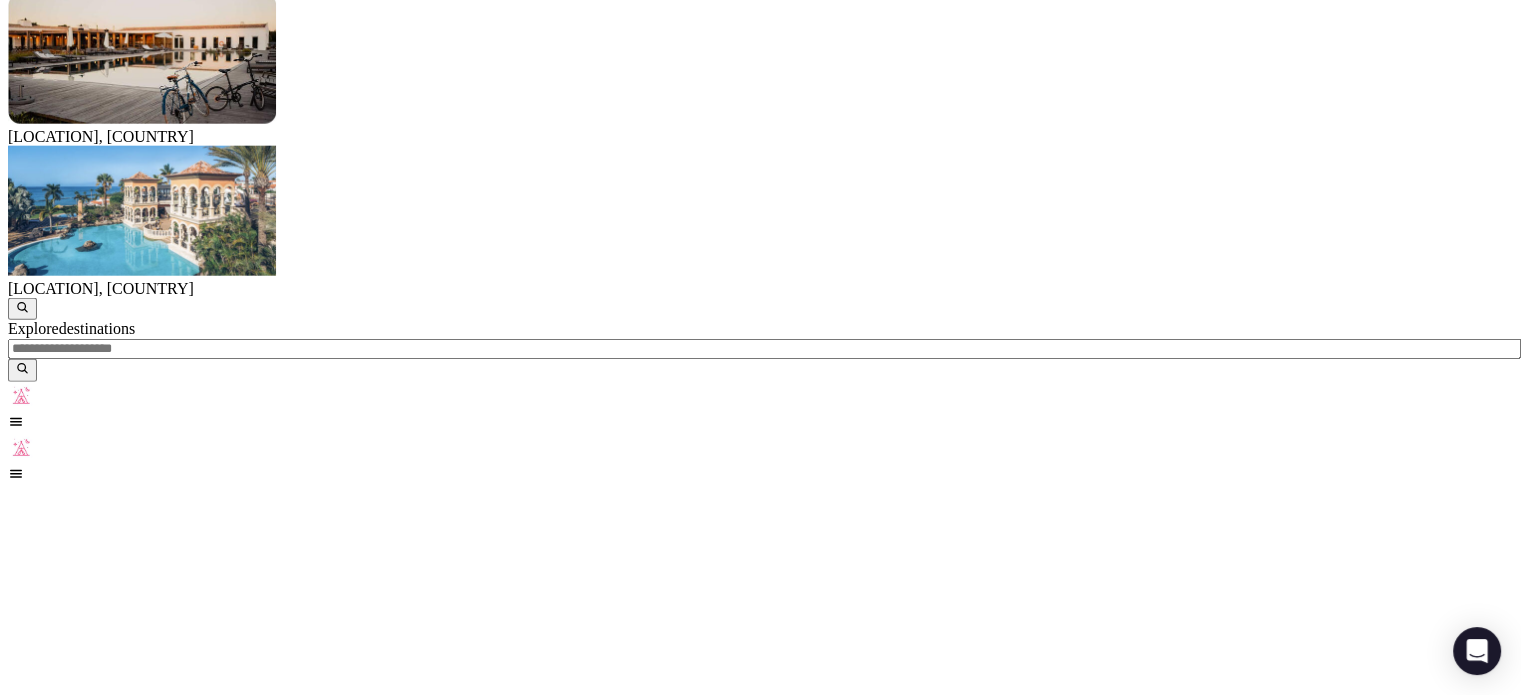 scroll, scrollTop: 300, scrollLeft: 0, axis: vertical 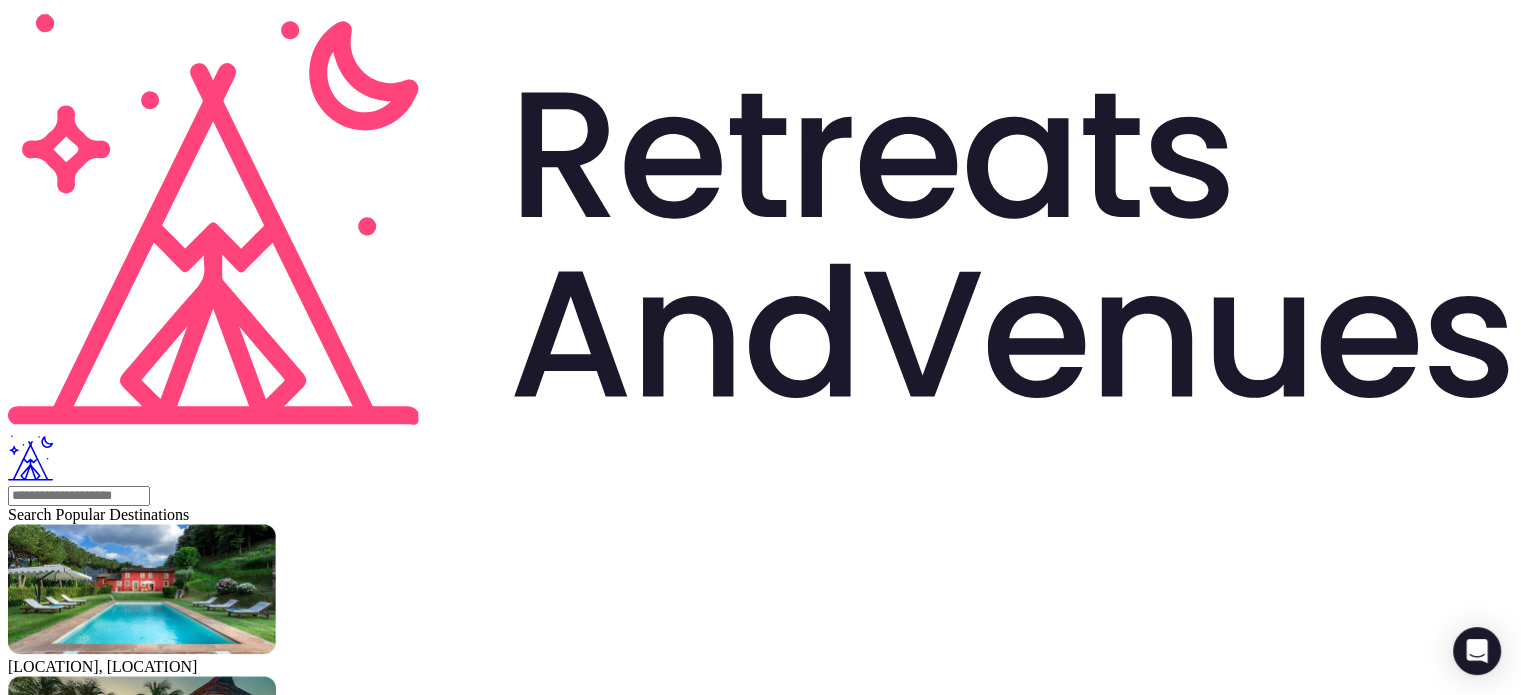 click on "Synergistic Travels" at bounding box center (760, 2027) 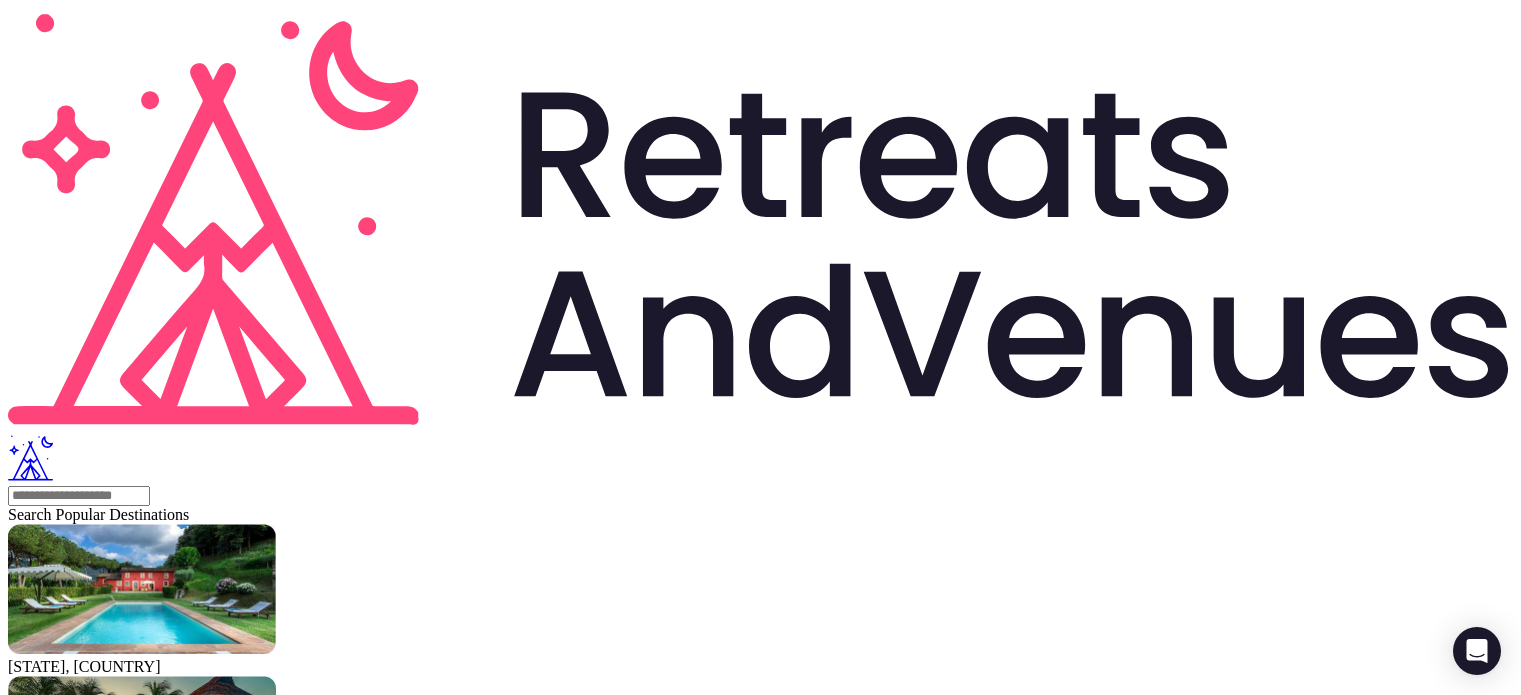 scroll, scrollTop: 0, scrollLeft: 0, axis: both 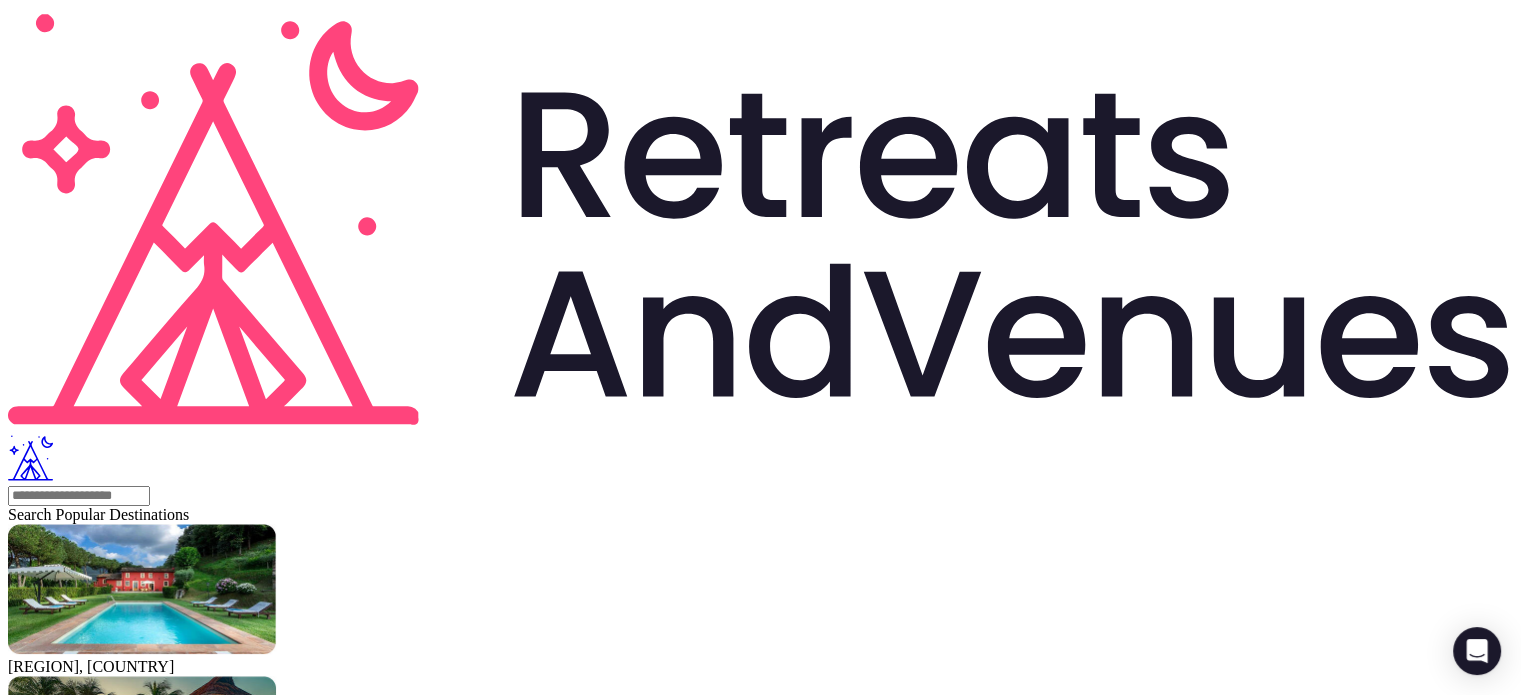 click on "[ORGANIZATION]" at bounding box center (760, 2027) 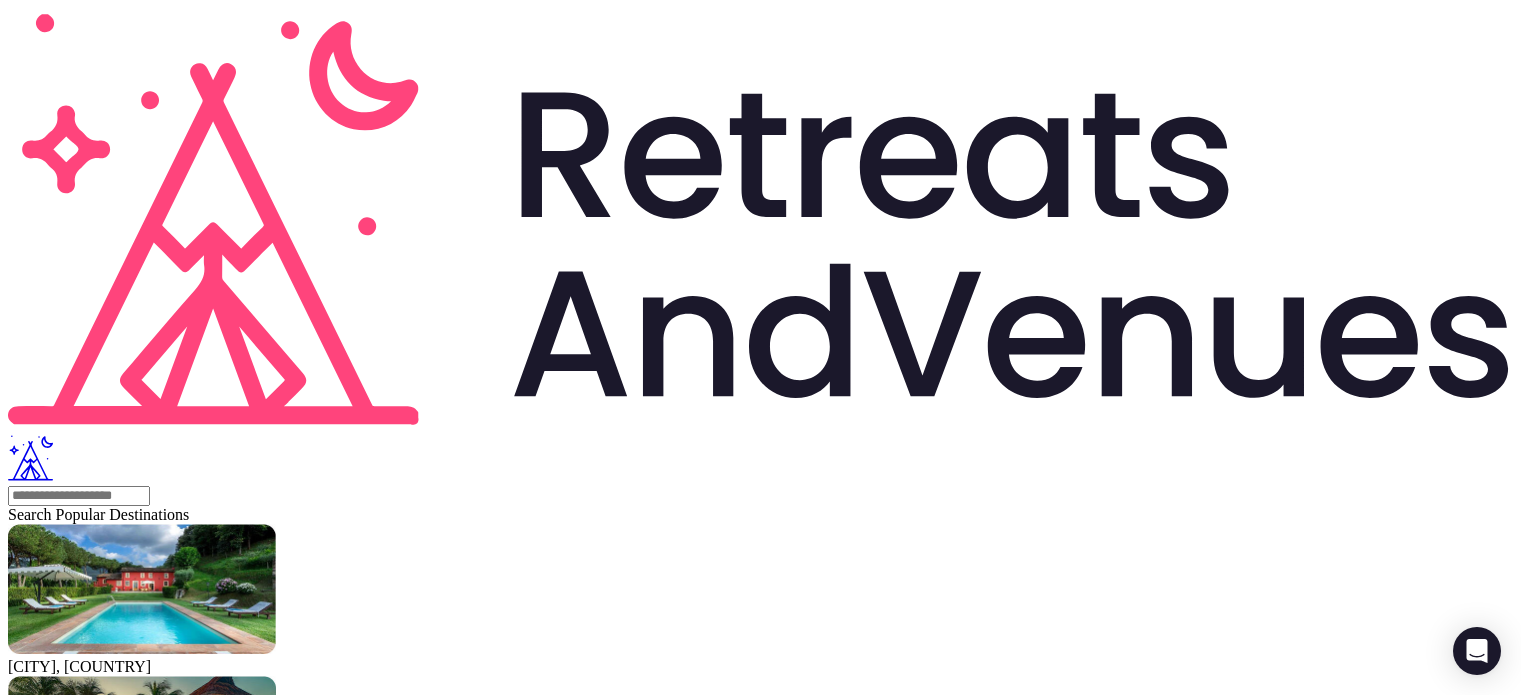 scroll, scrollTop: 0, scrollLeft: 0, axis: both 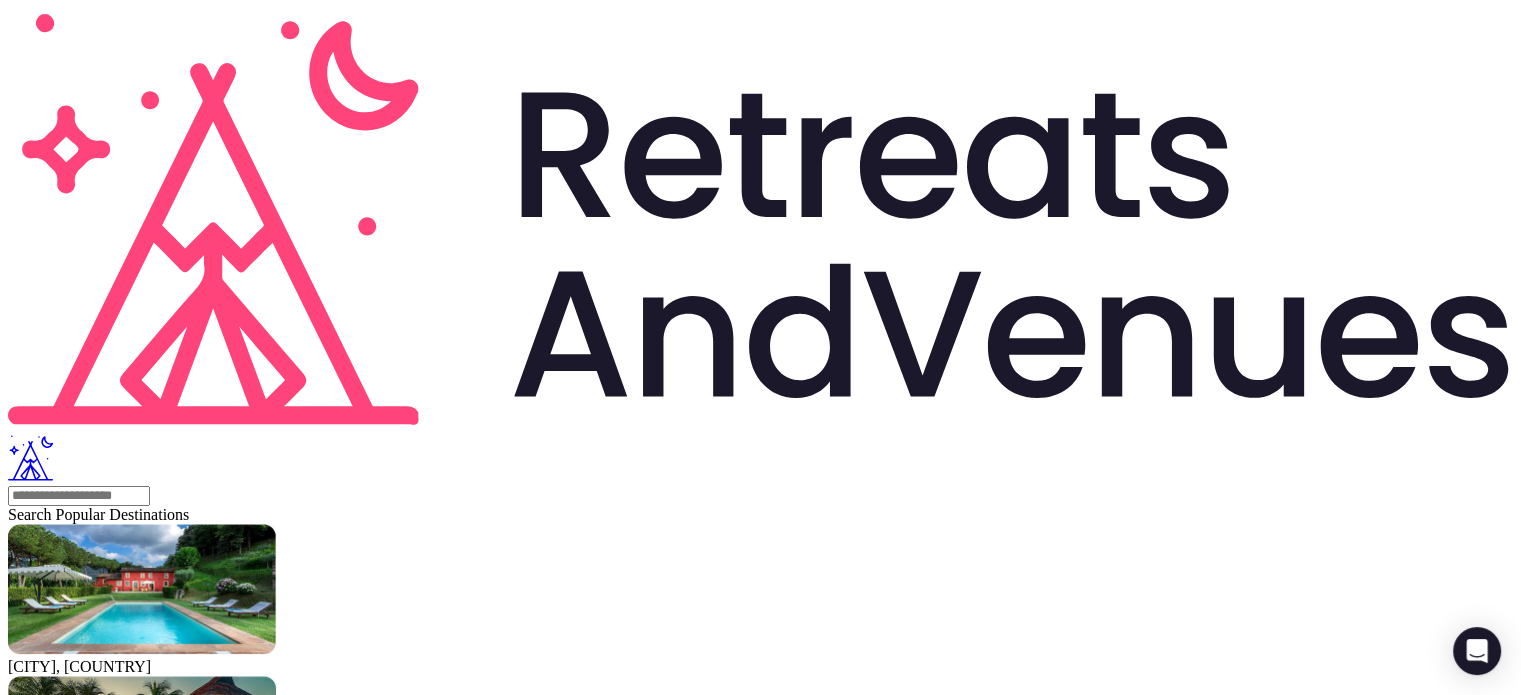 click on "alreadyhereretreats" at bounding box center (760, 2027) 